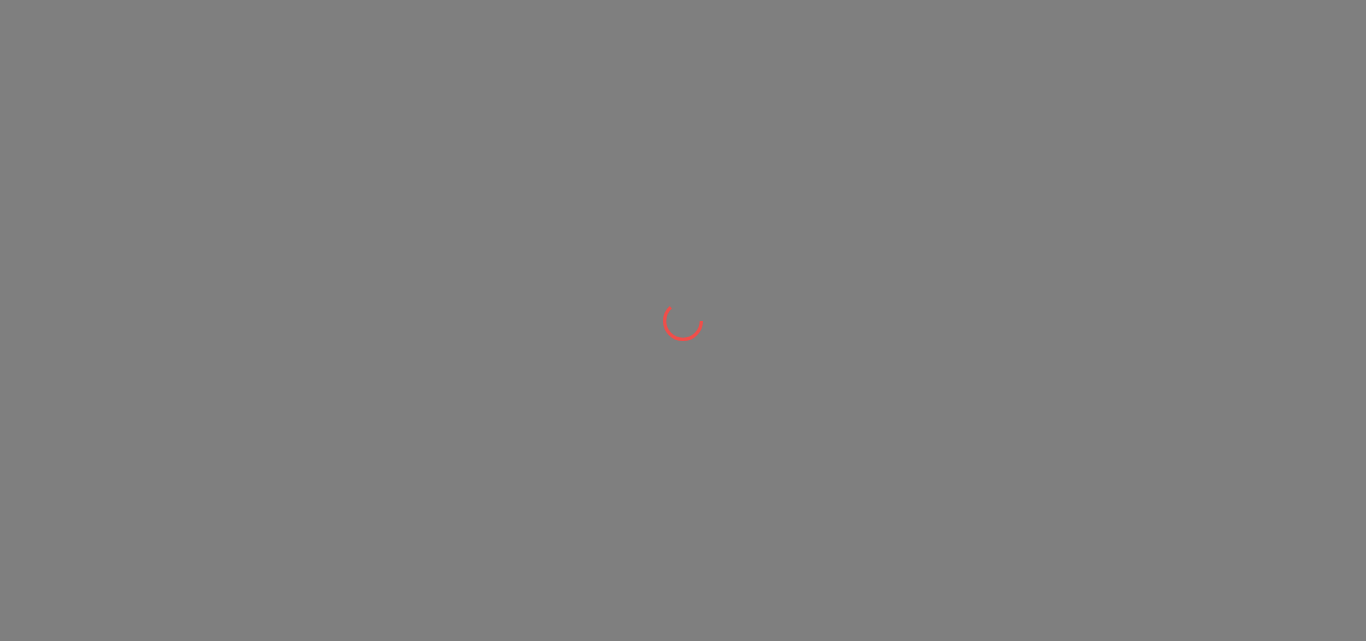 scroll, scrollTop: 0, scrollLeft: 0, axis: both 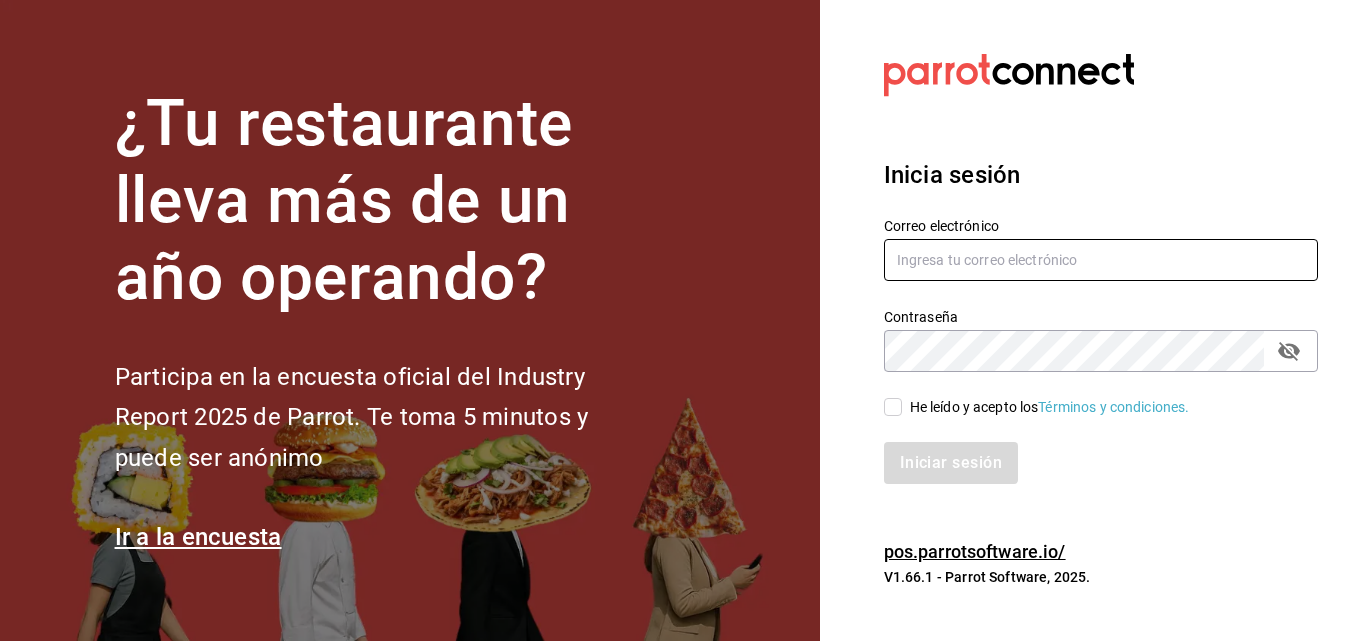 type on "[EMAIL]" 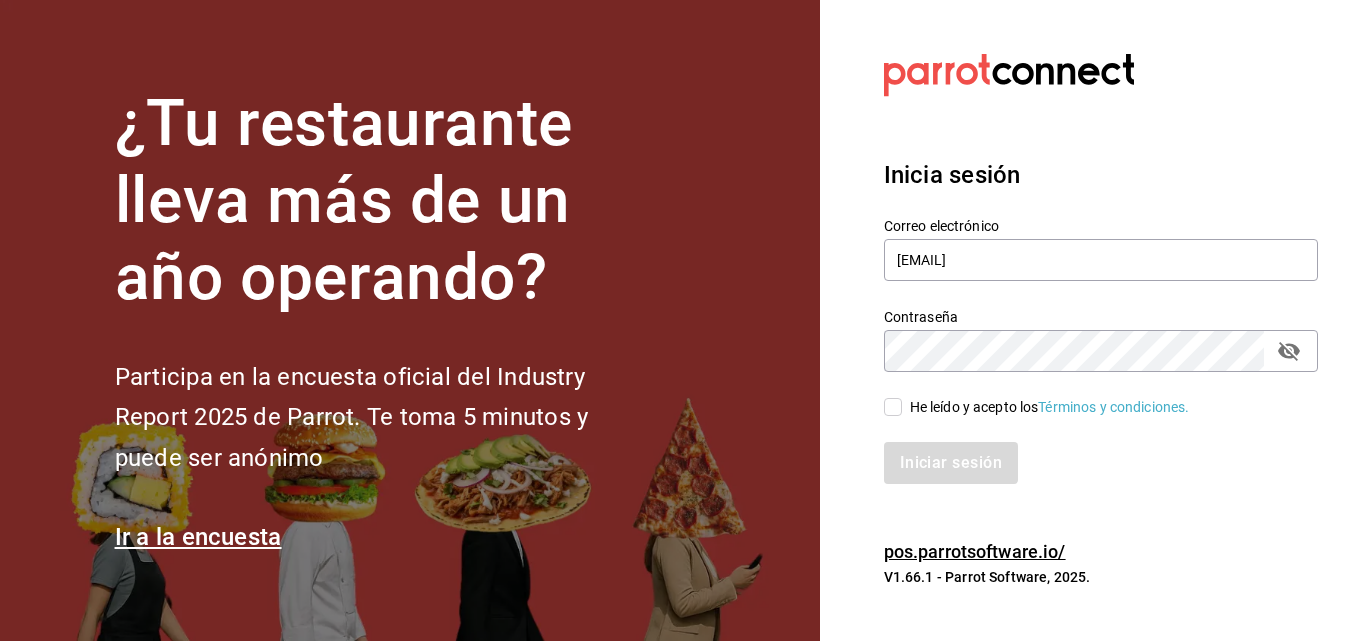 click on "He leído y acepto los  Términos y condiciones." at bounding box center (893, 407) 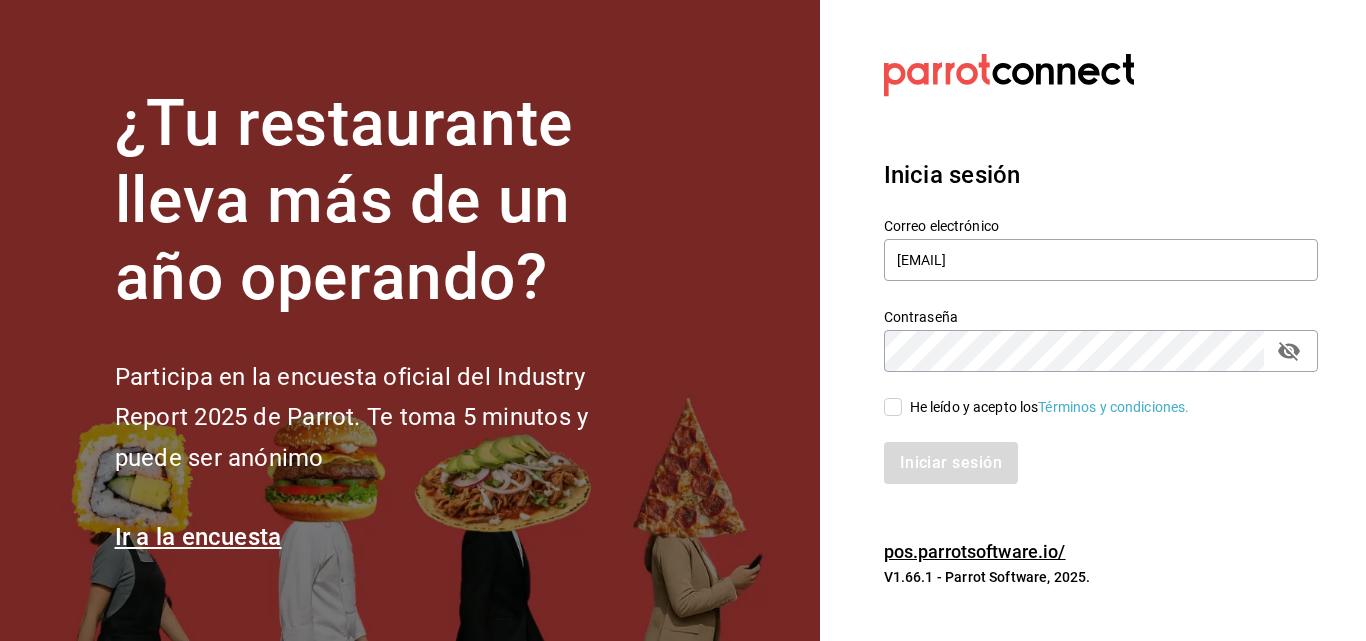 checkbox on "true" 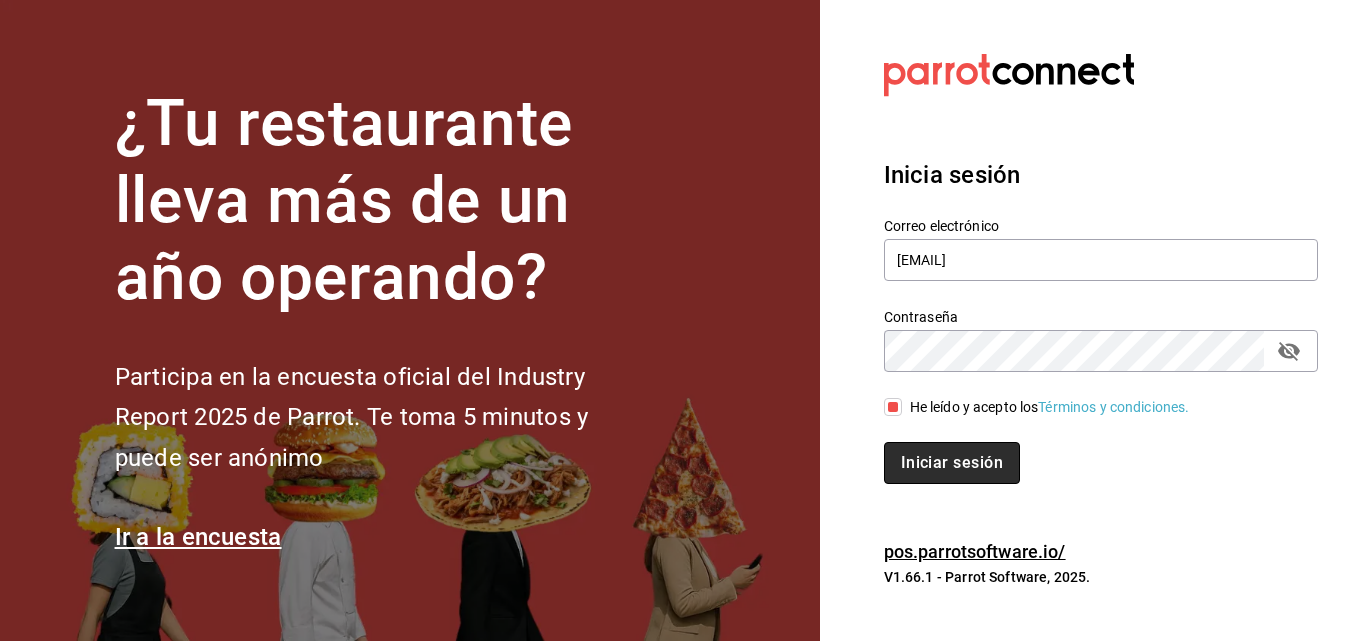 click on "Iniciar sesión" at bounding box center (952, 463) 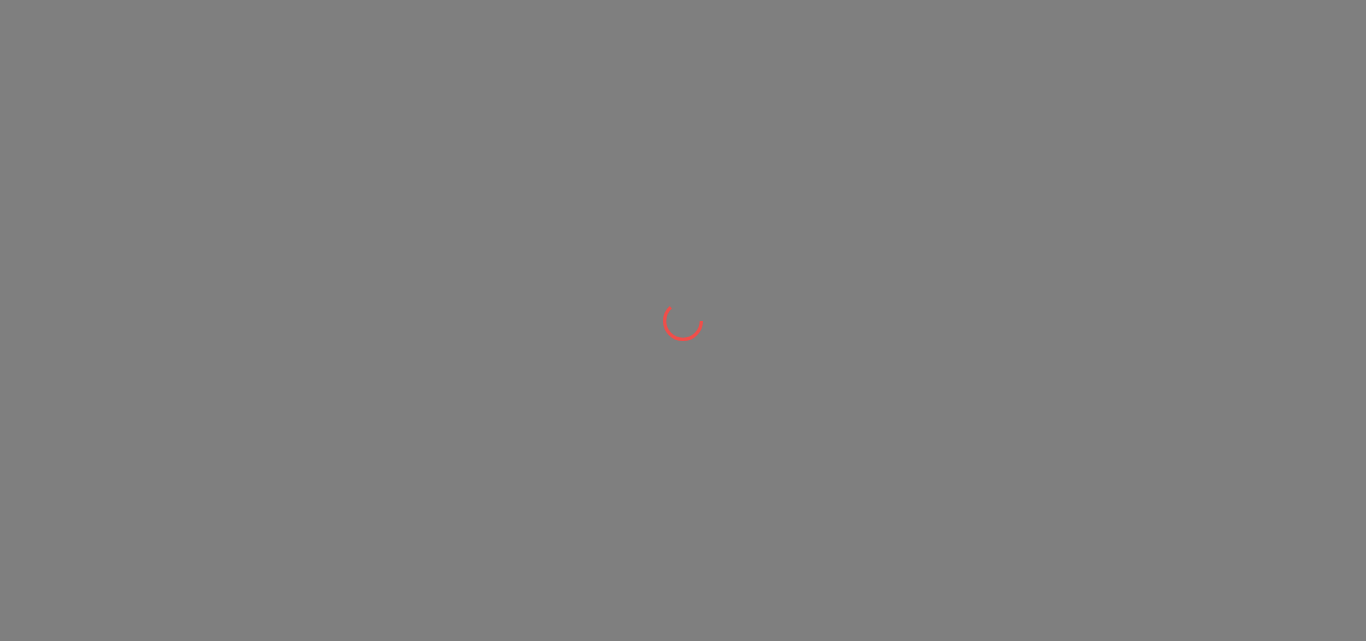 scroll, scrollTop: 0, scrollLeft: 0, axis: both 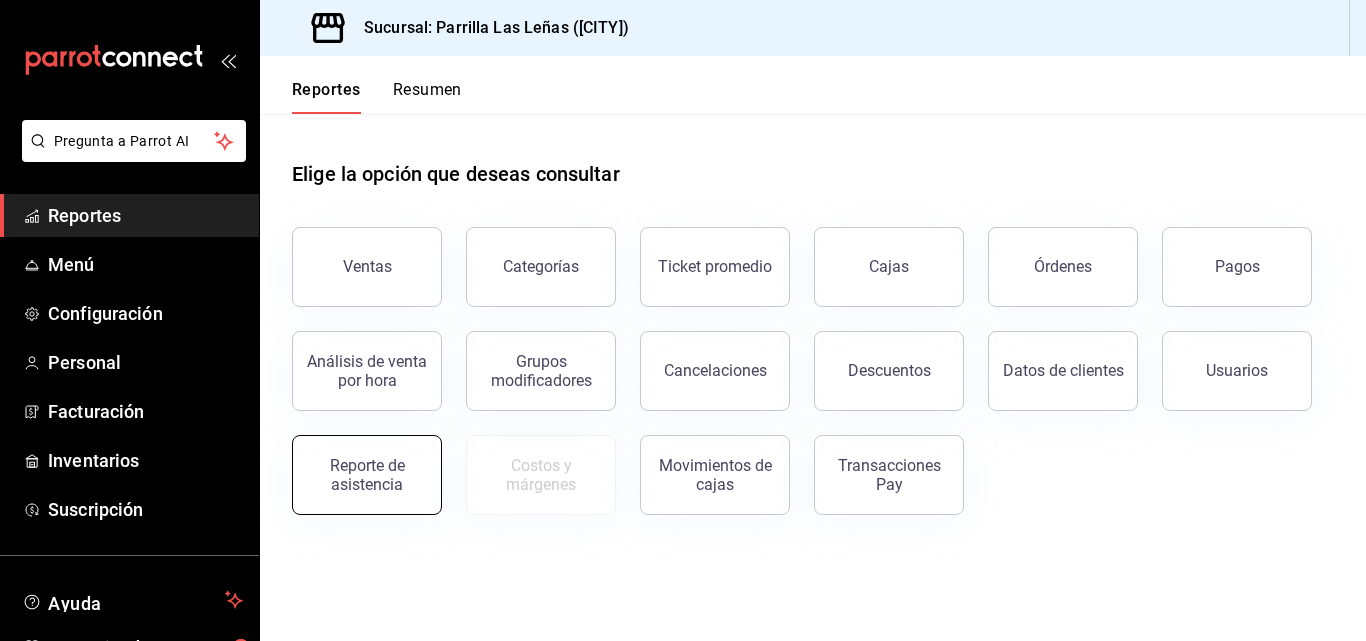 click on "Reporte de asistencia" at bounding box center [367, 475] 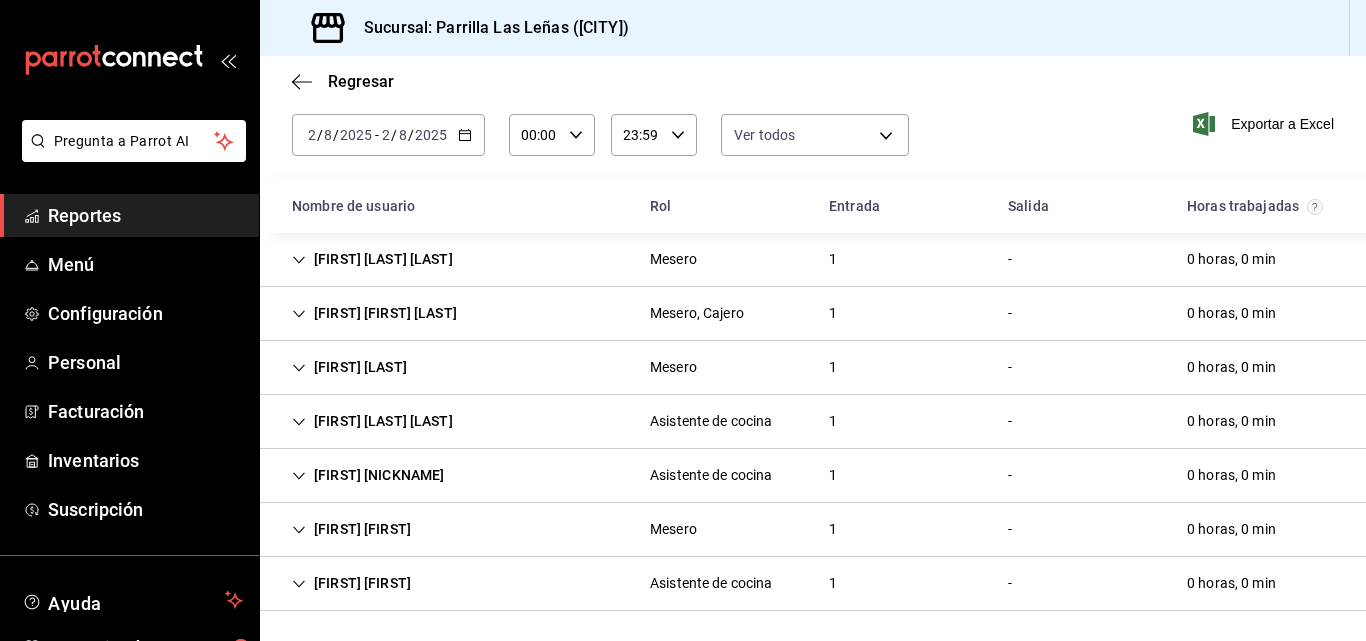 scroll, scrollTop: 87, scrollLeft: 0, axis: vertical 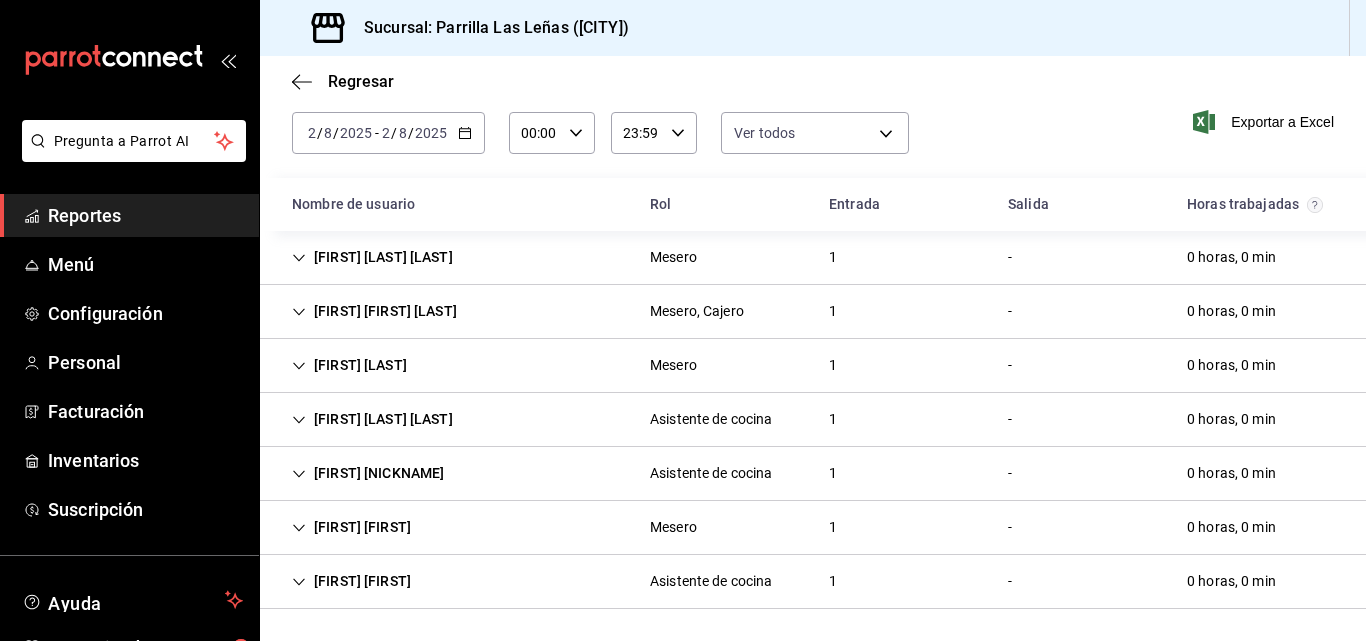click on "[FIRST] [NICKNAME]" at bounding box center (368, 473) 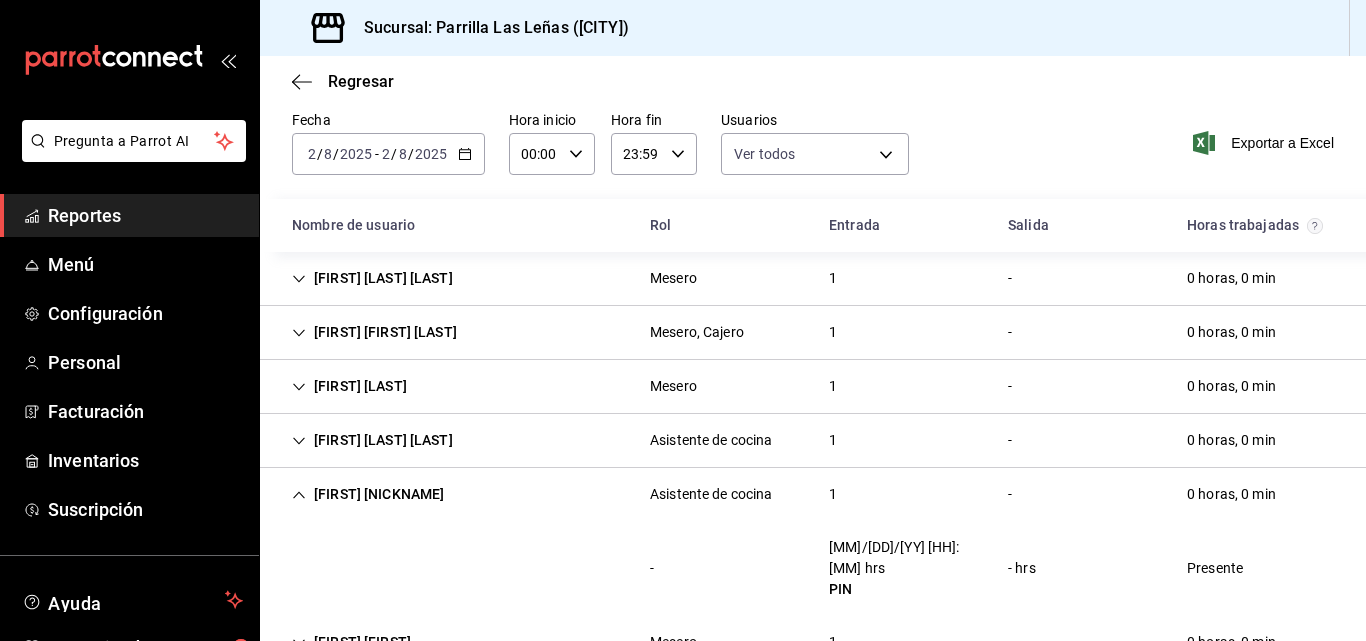 scroll, scrollTop: 160, scrollLeft: 0, axis: vertical 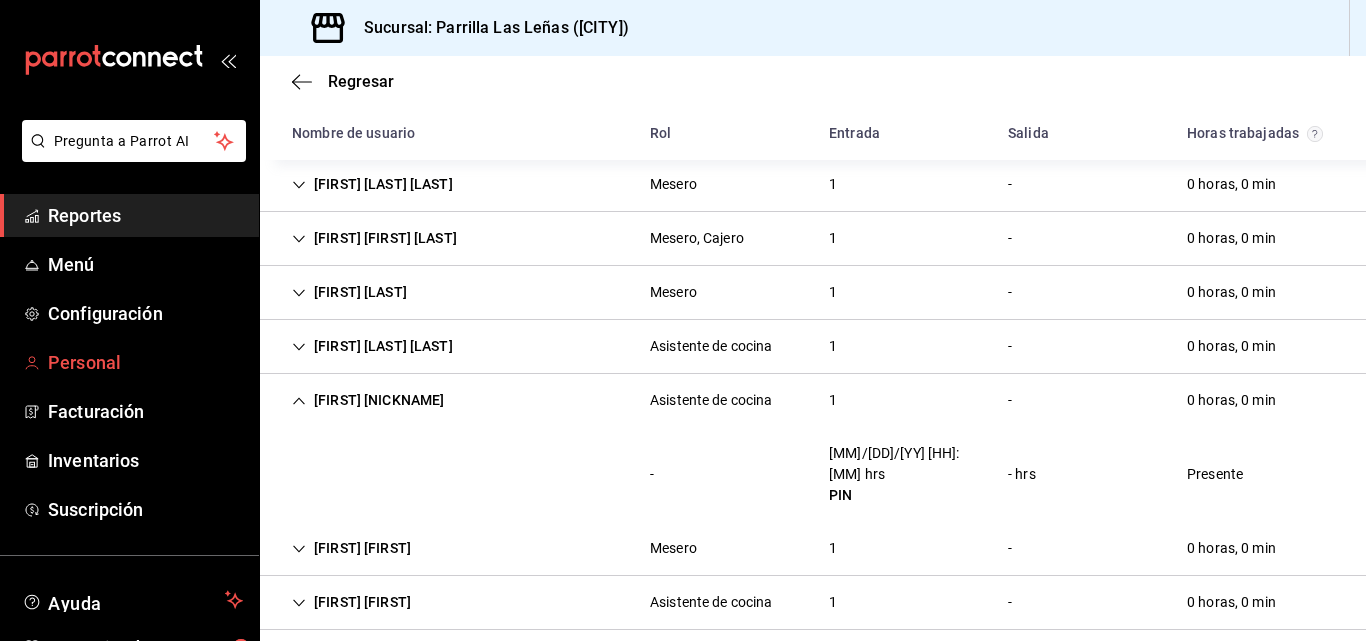click on "Personal" at bounding box center [145, 362] 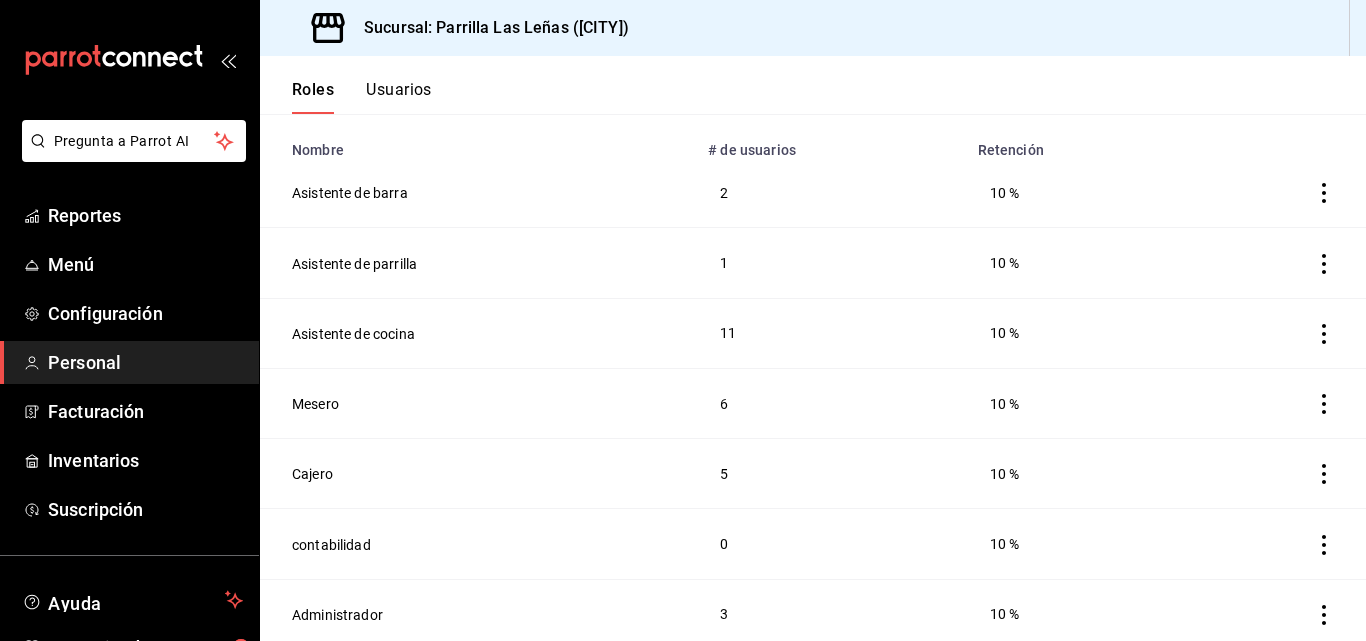 scroll, scrollTop: 159, scrollLeft: 0, axis: vertical 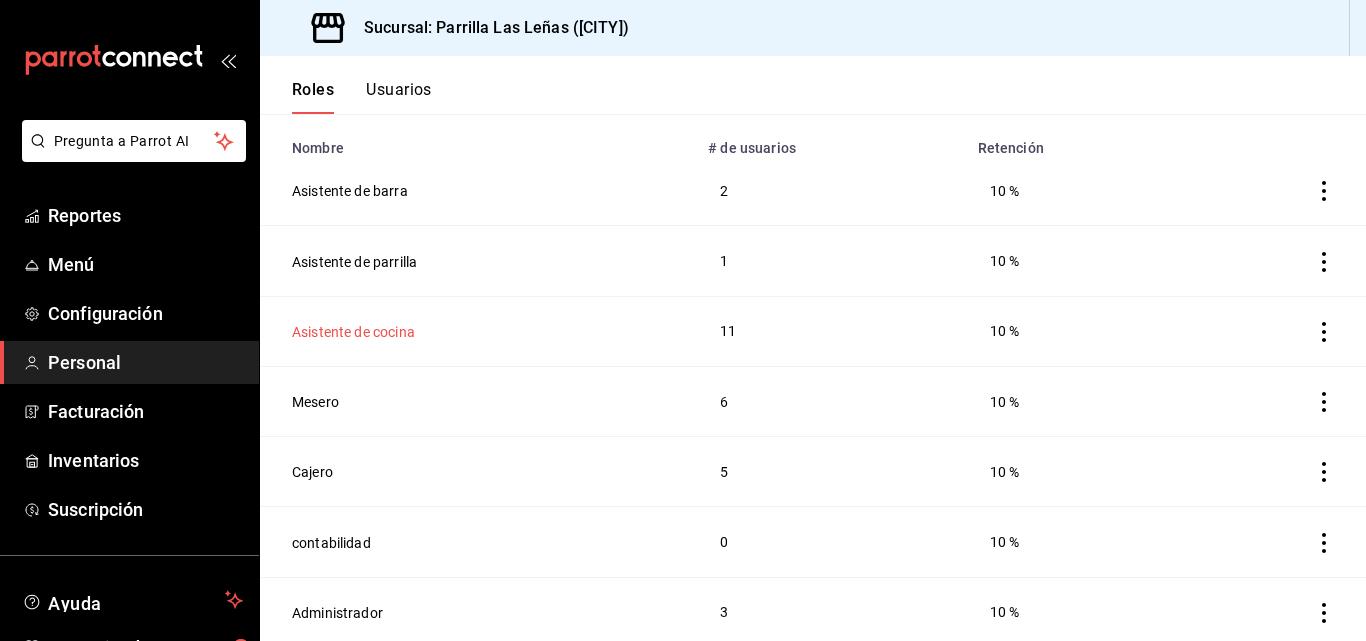 click on "Asistente de cocina" at bounding box center (353, 332) 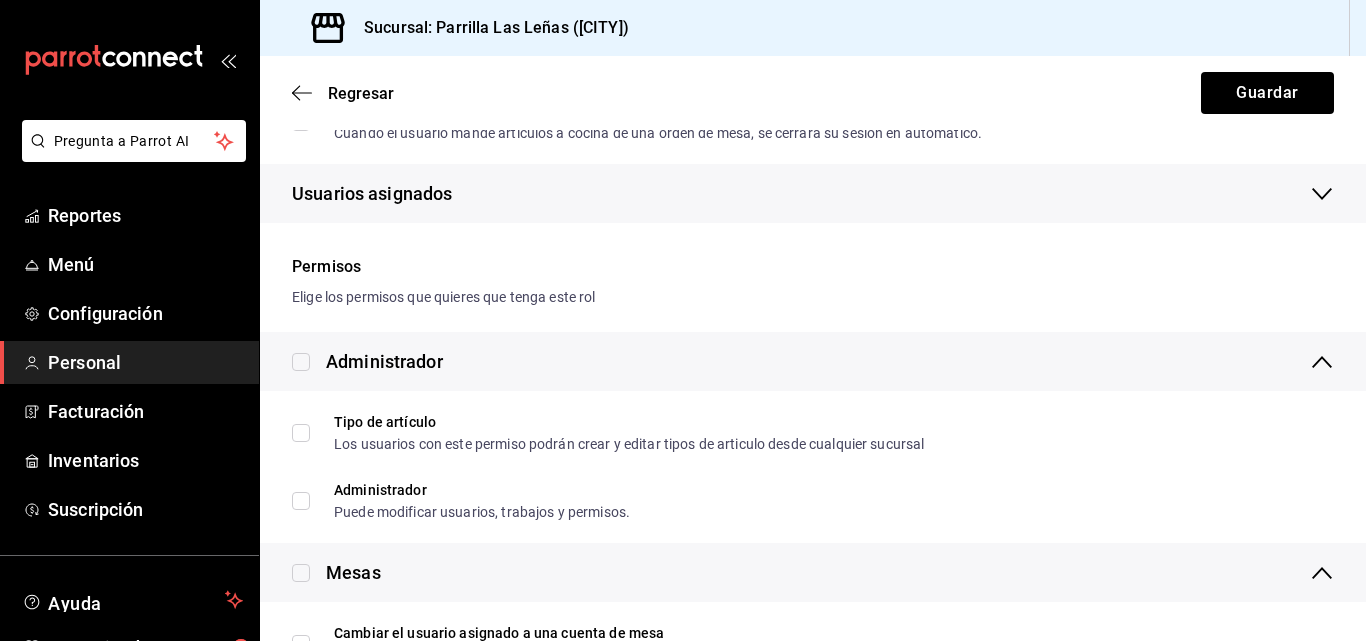 scroll, scrollTop: 318, scrollLeft: 0, axis: vertical 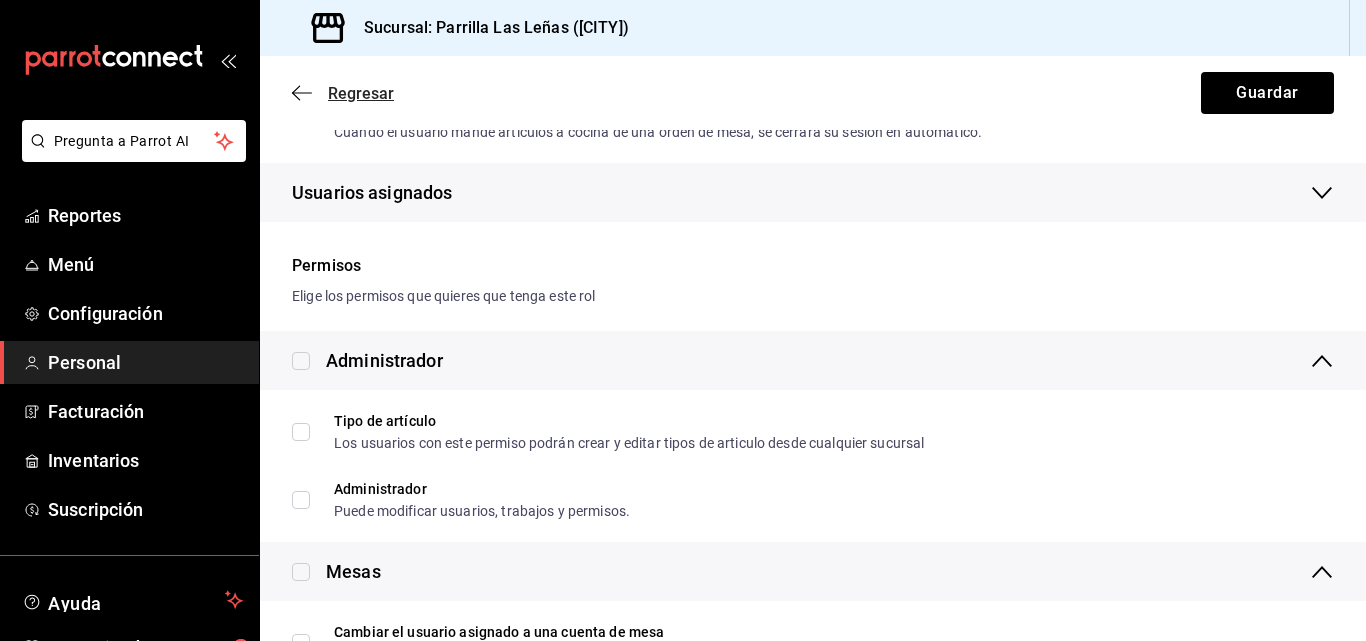 click 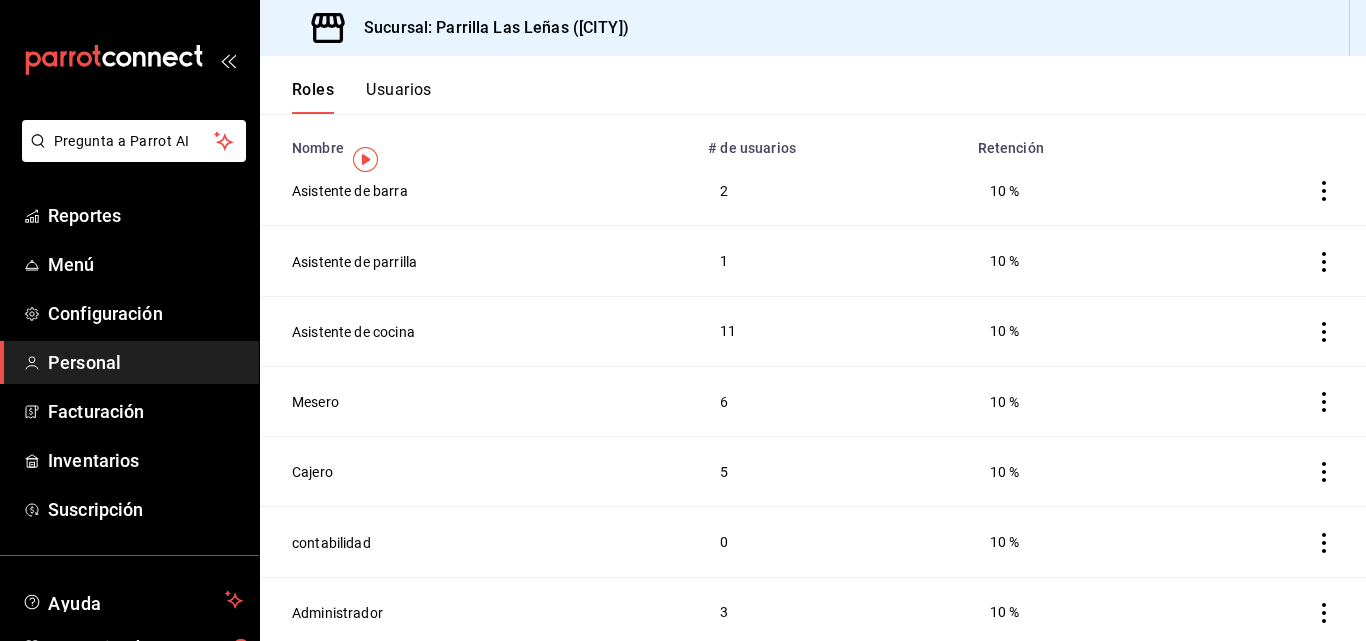 scroll, scrollTop: 0, scrollLeft: 0, axis: both 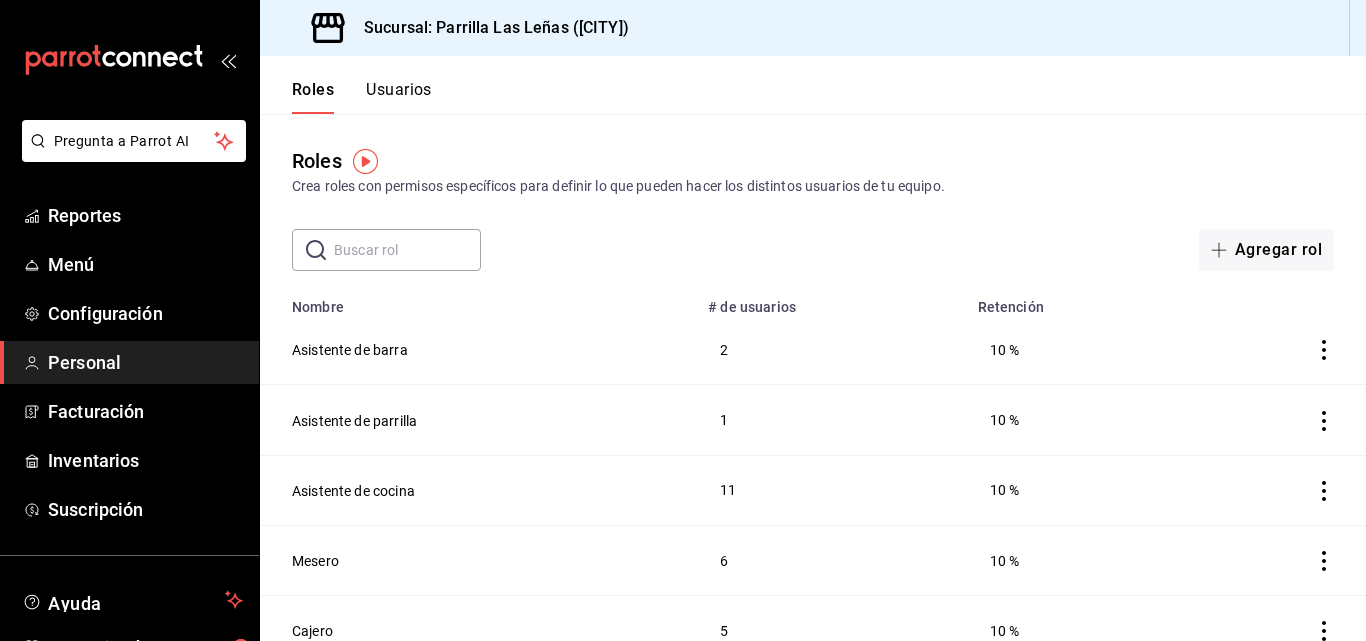 click on "Usuarios" at bounding box center [399, 97] 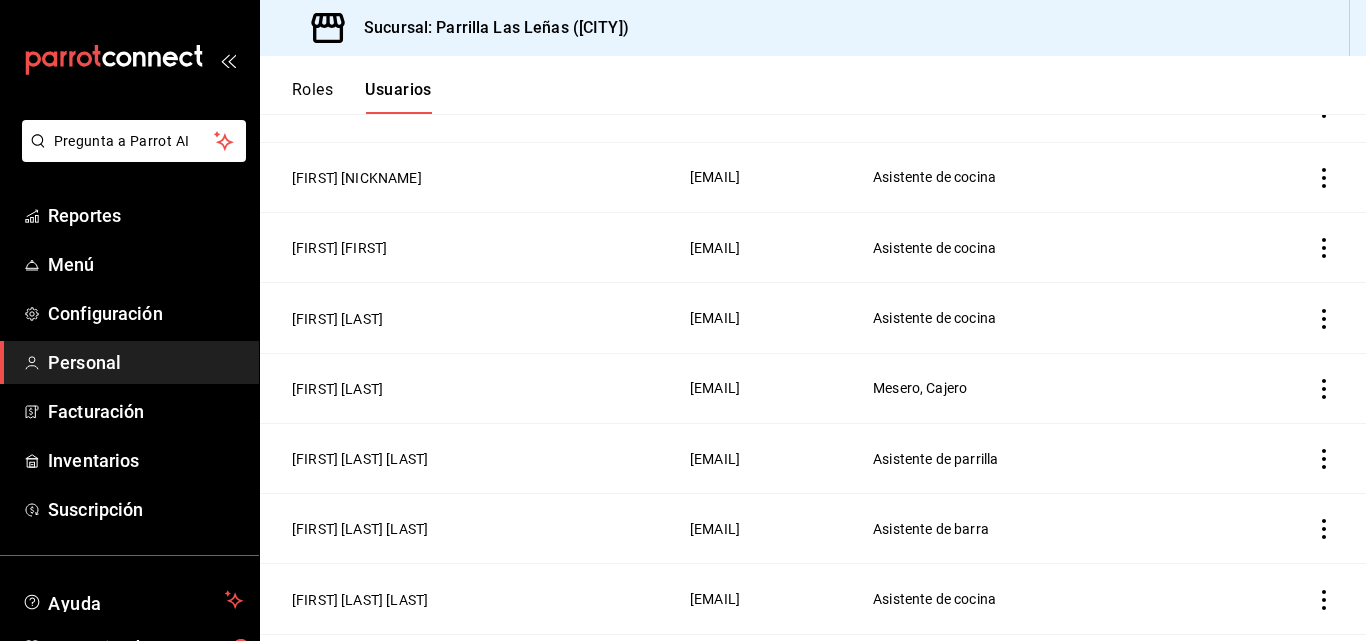 scroll, scrollTop: 759, scrollLeft: 0, axis: vertical 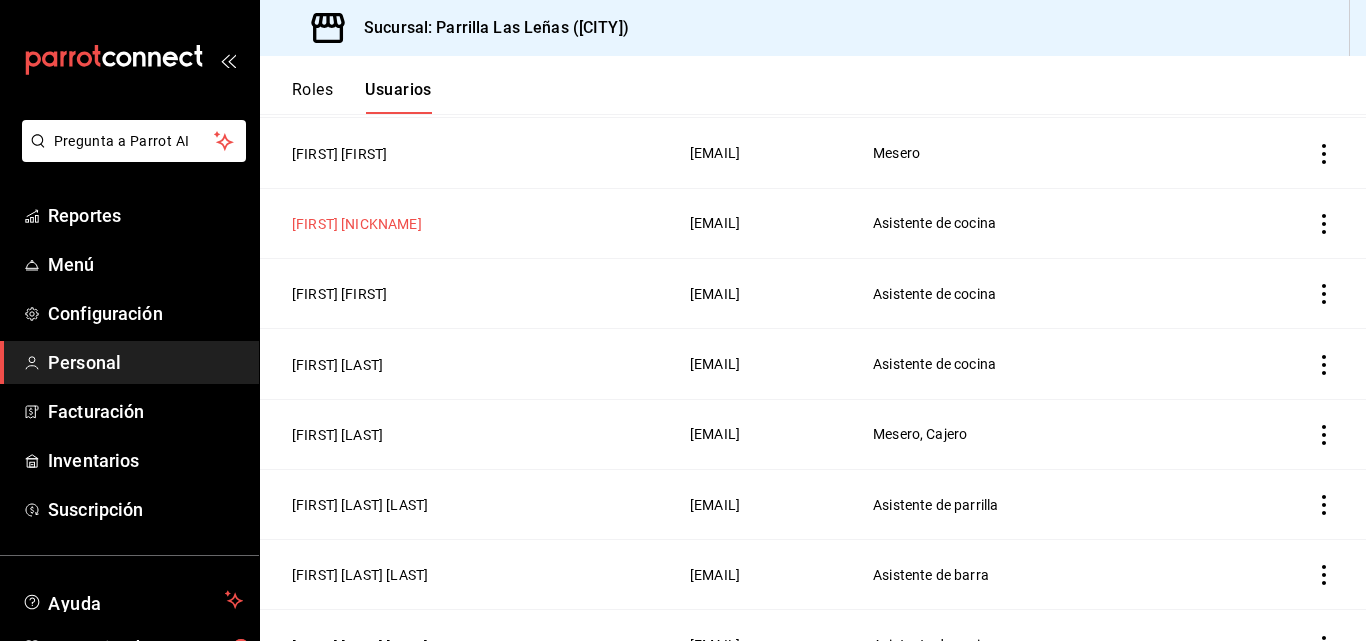 click on "[FIRST] [NICKNAME]" at bounding box center (357, 224) 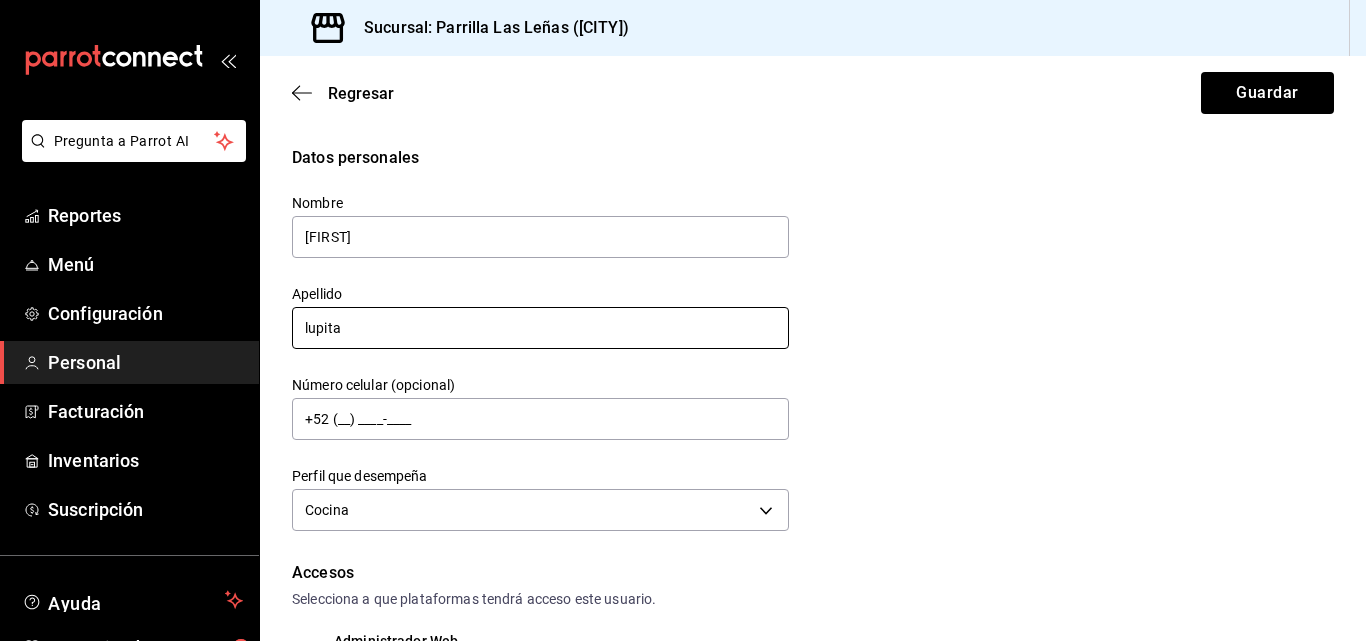 click on "lupita" at bounding box center (540, 328) 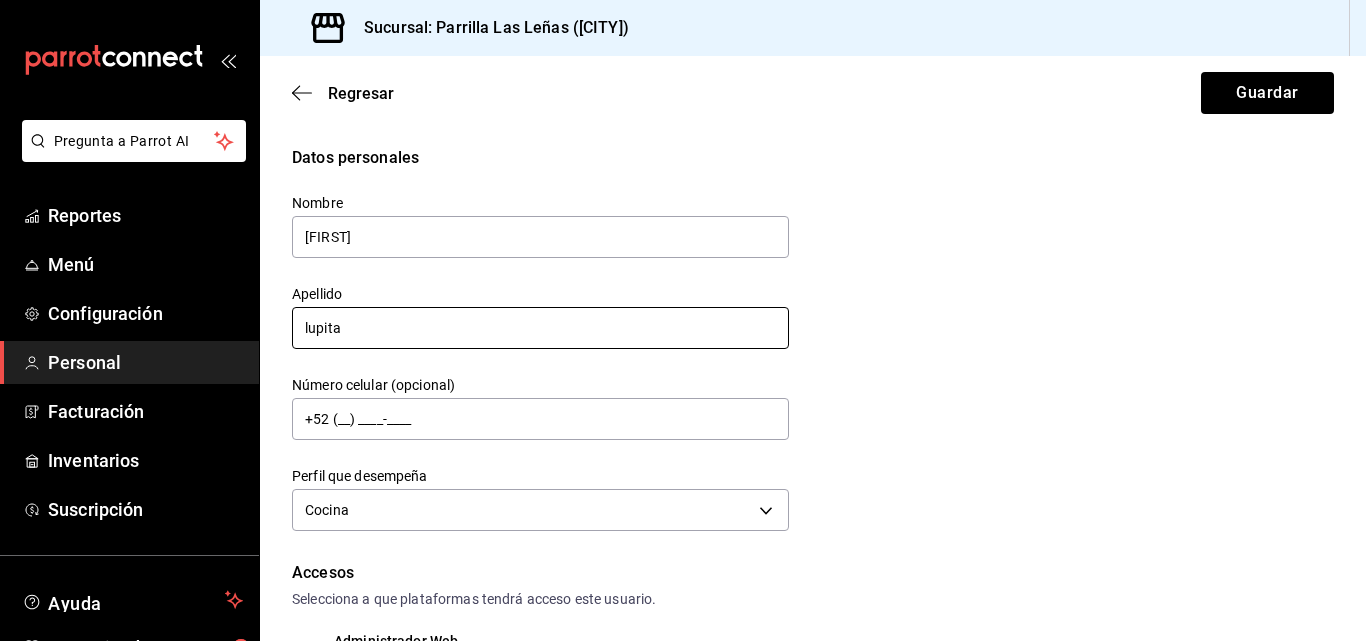 click on "lupita" at bounding box center (540, 328) 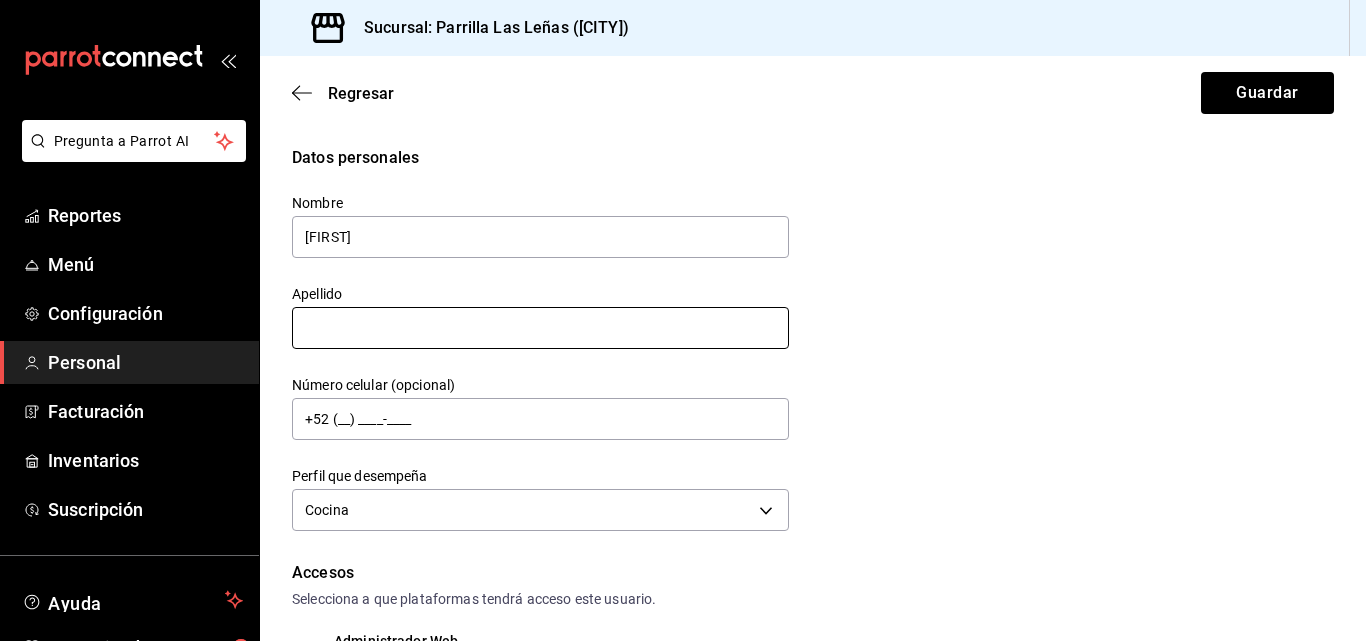 type on "}" 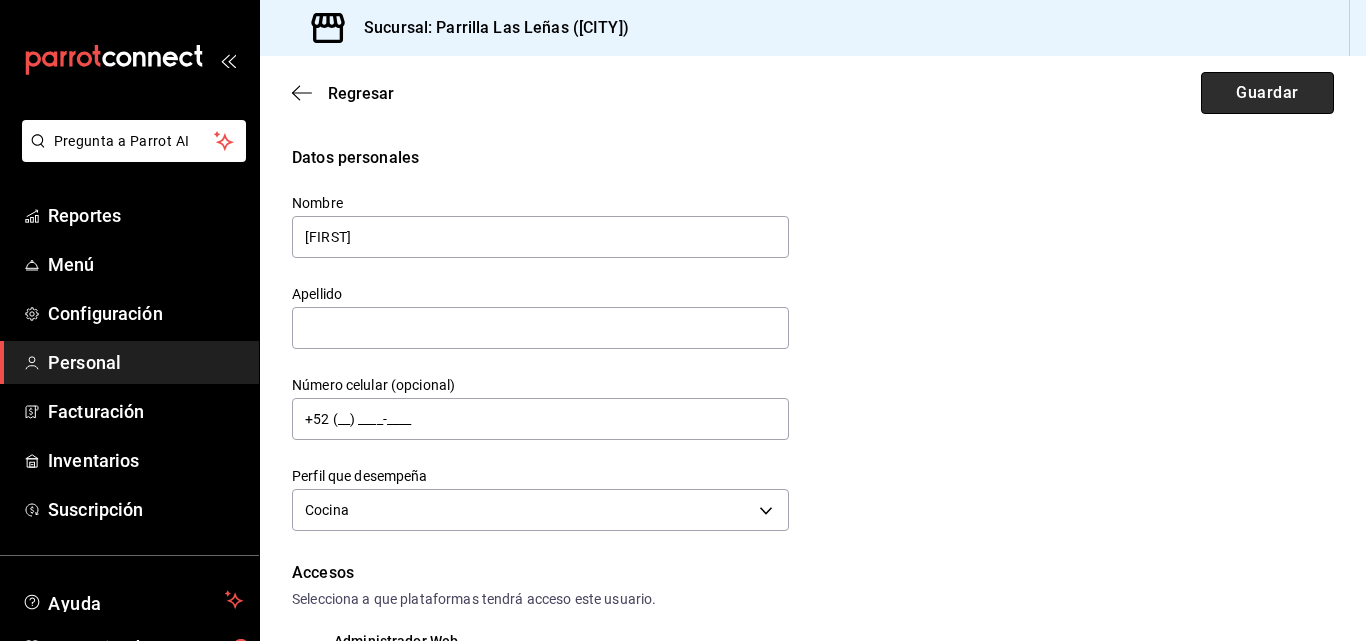 click on "Guardar" at bounding box center (1267, 93) 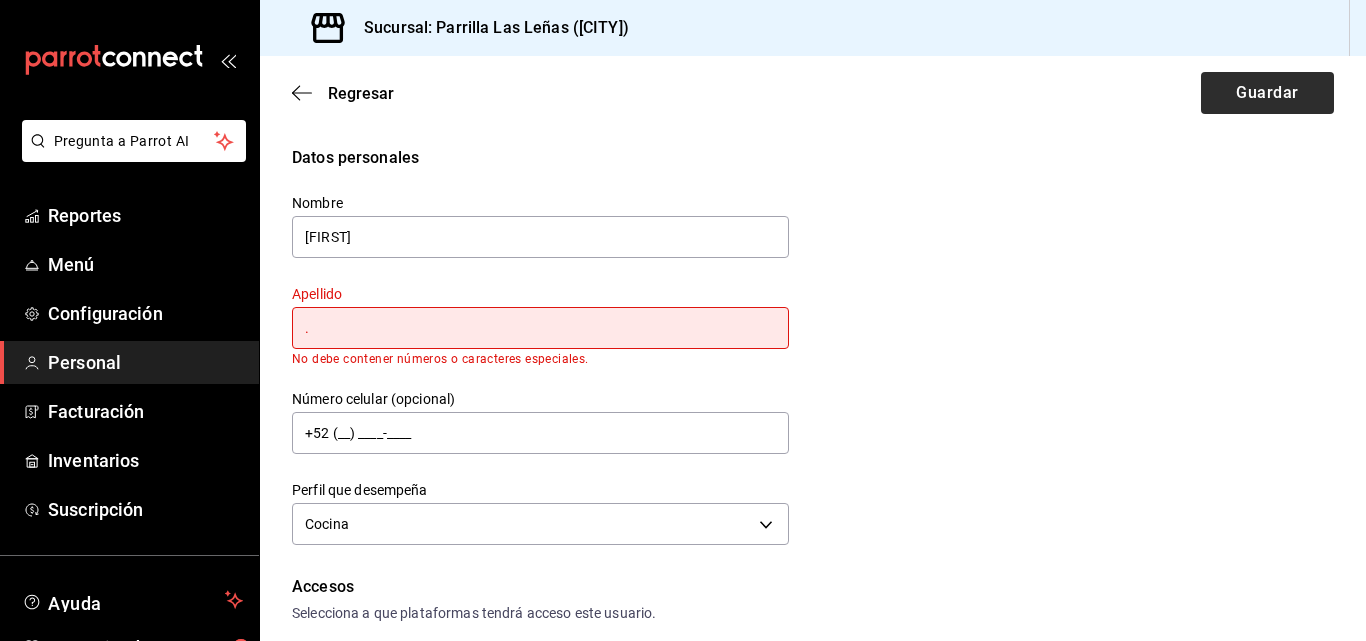 type on "." 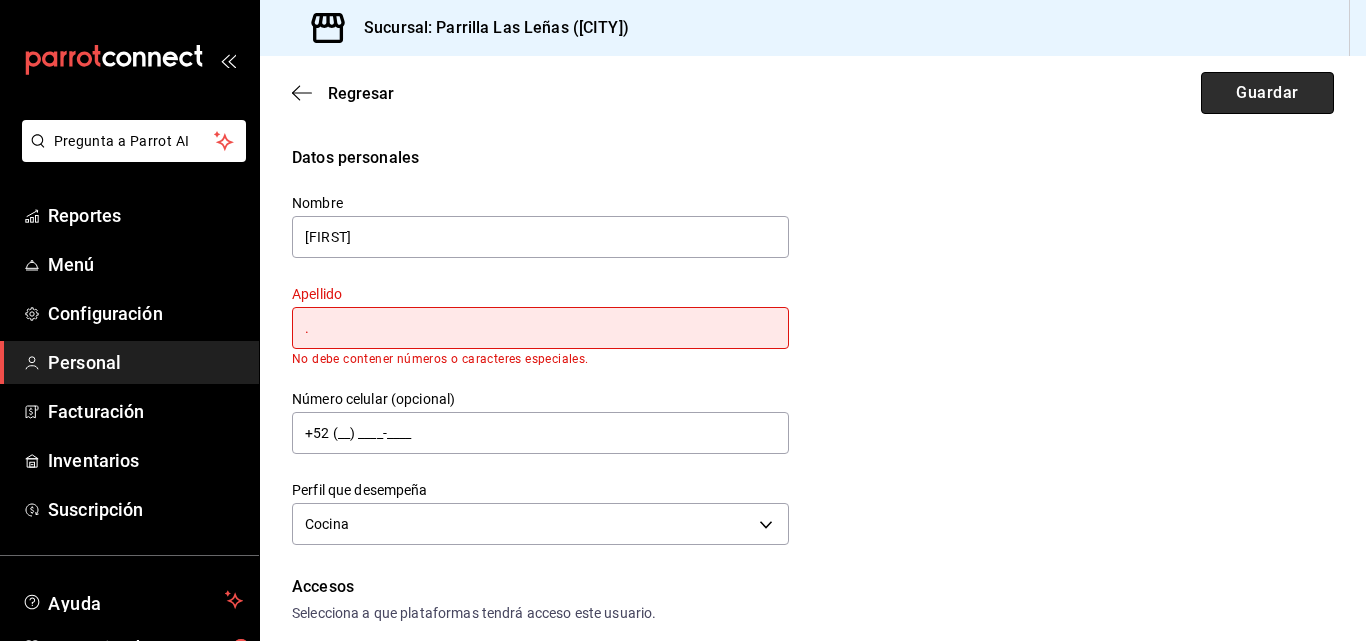 click on "Guardar" at bounding box center [1267, 93] 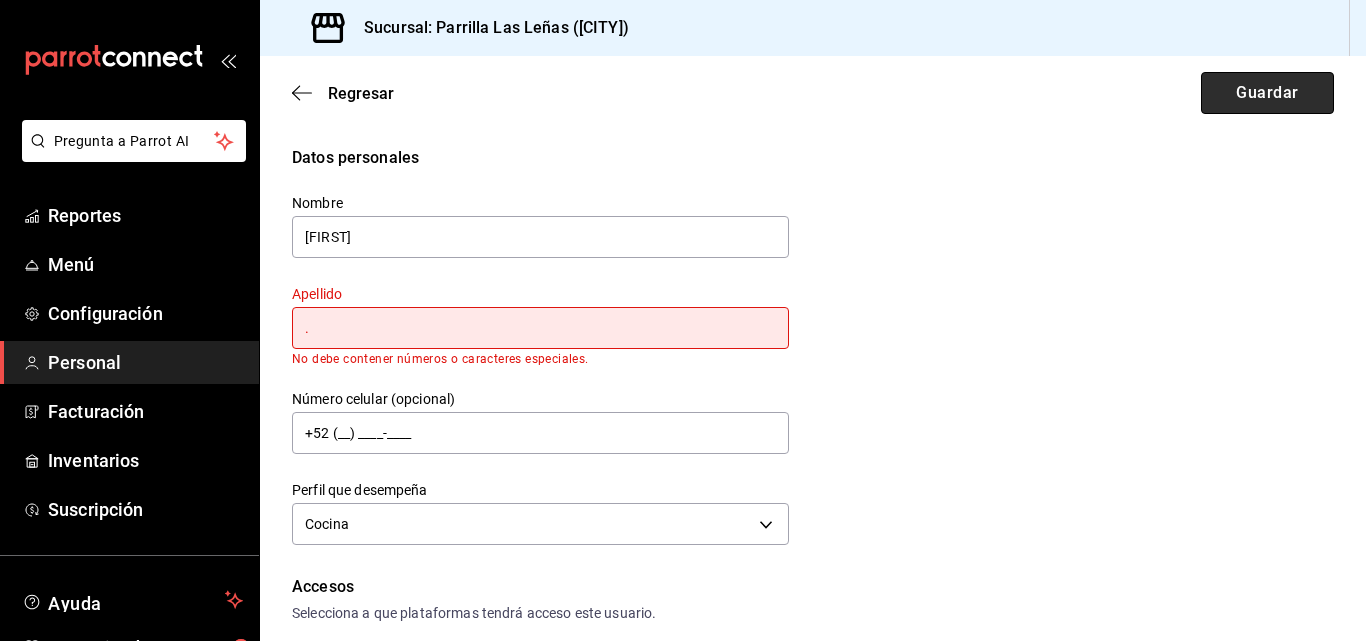 click on "Guardar" at bounding box center (1267, 93) 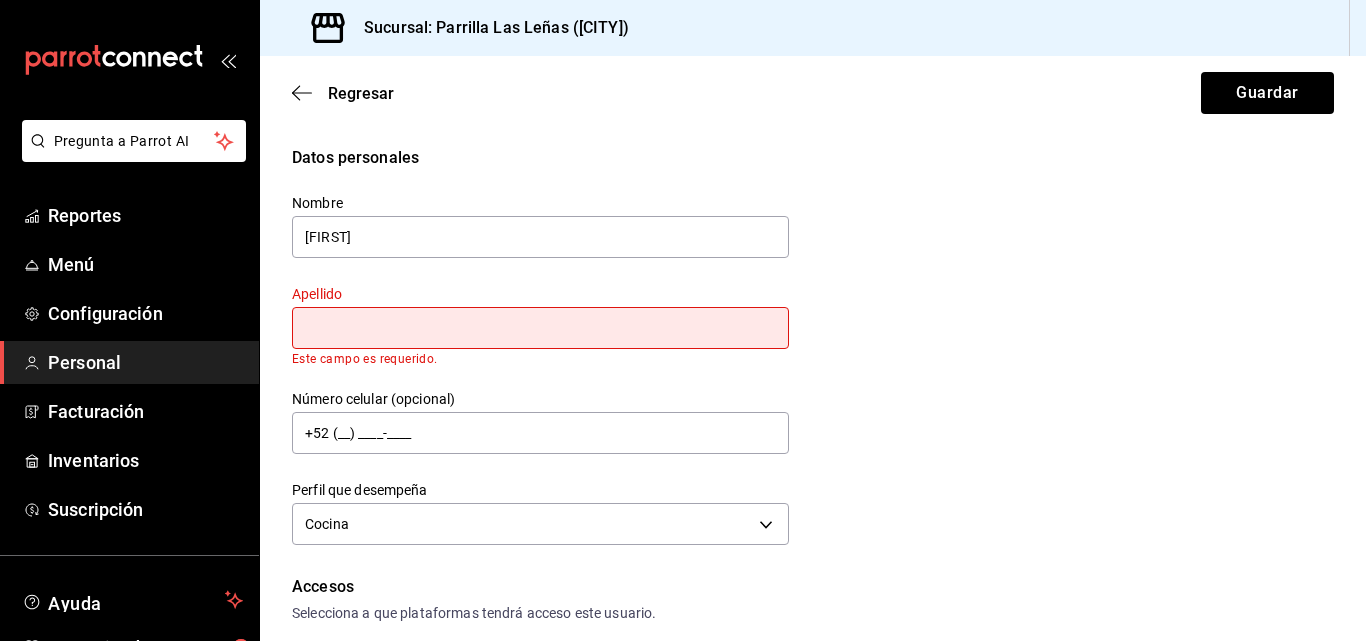 type 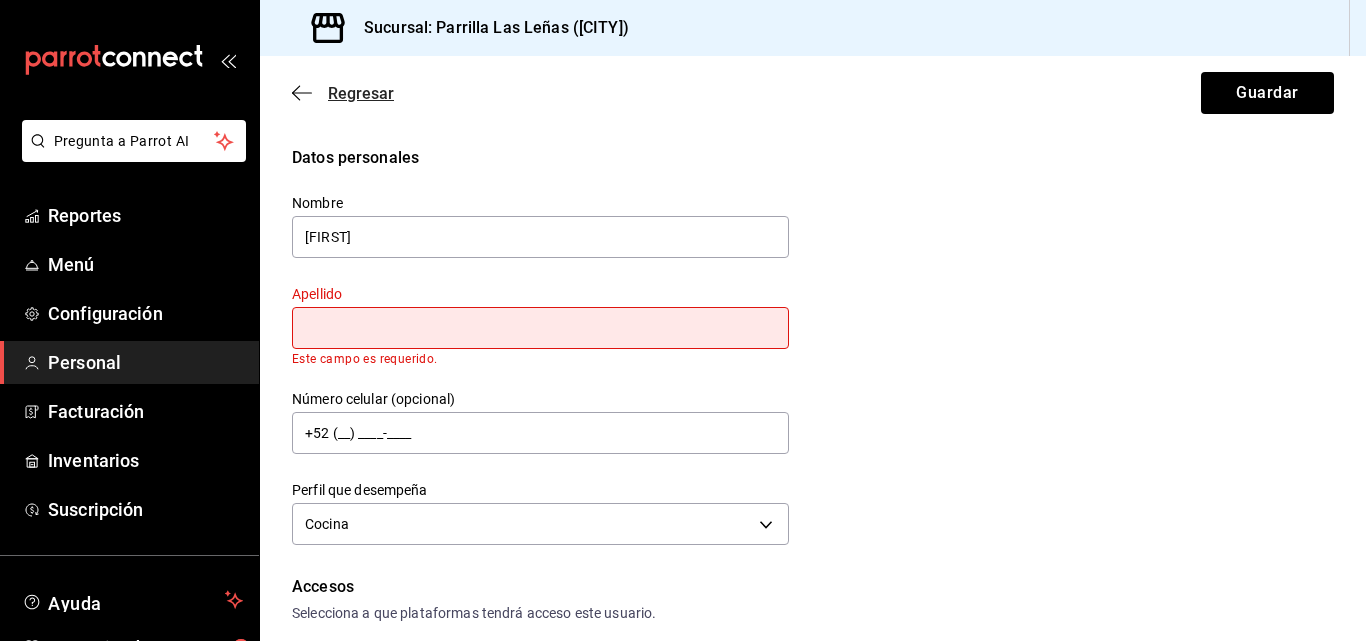 click 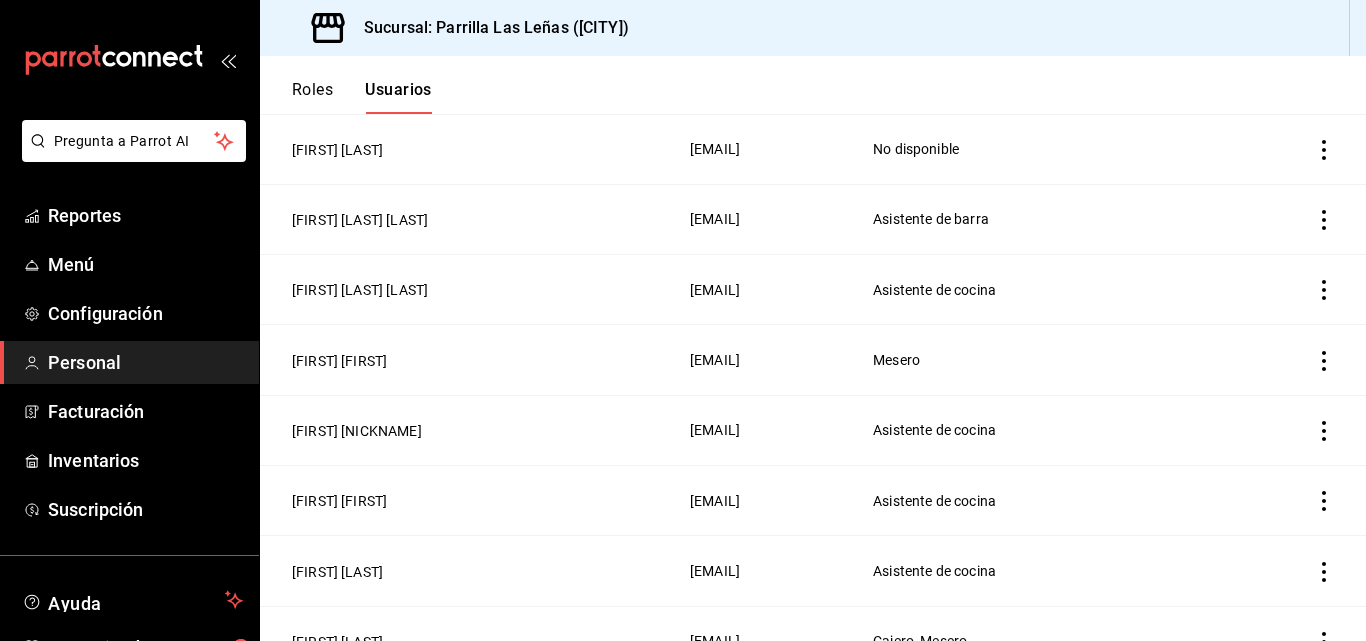 scroll, scrollTop: 1288, scrollLeft: 0, axis: vertical 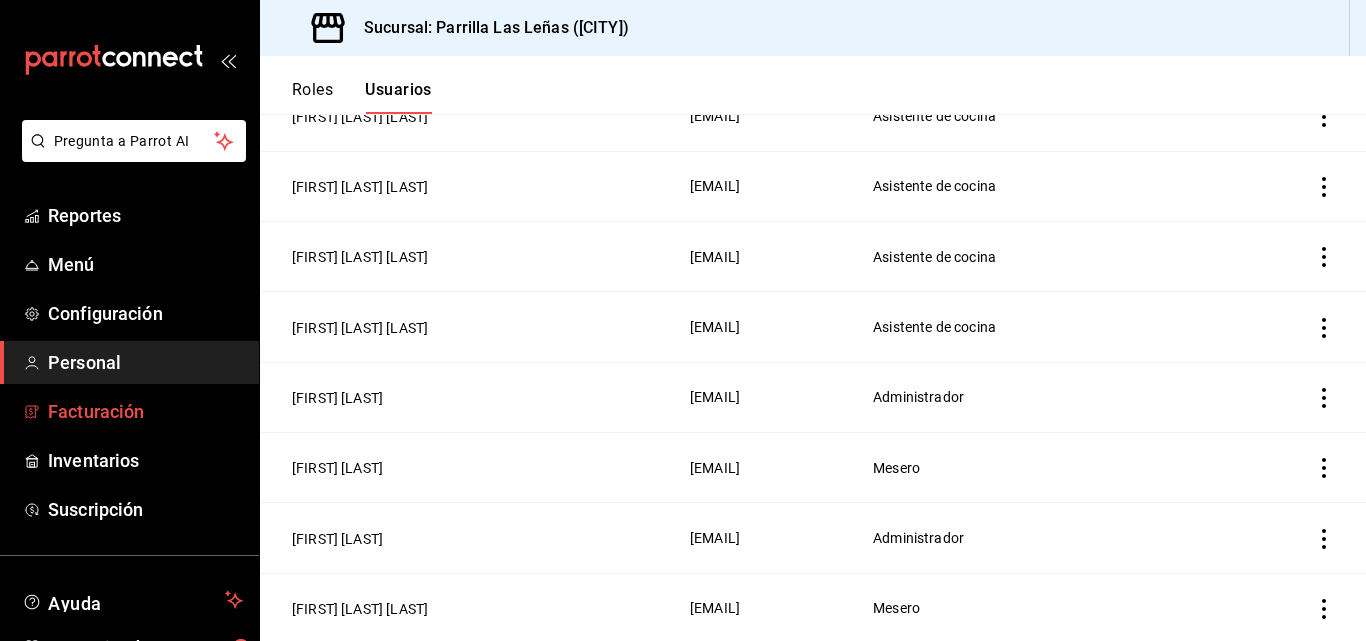 click on "Facturación" at bounding box center [145, 411] 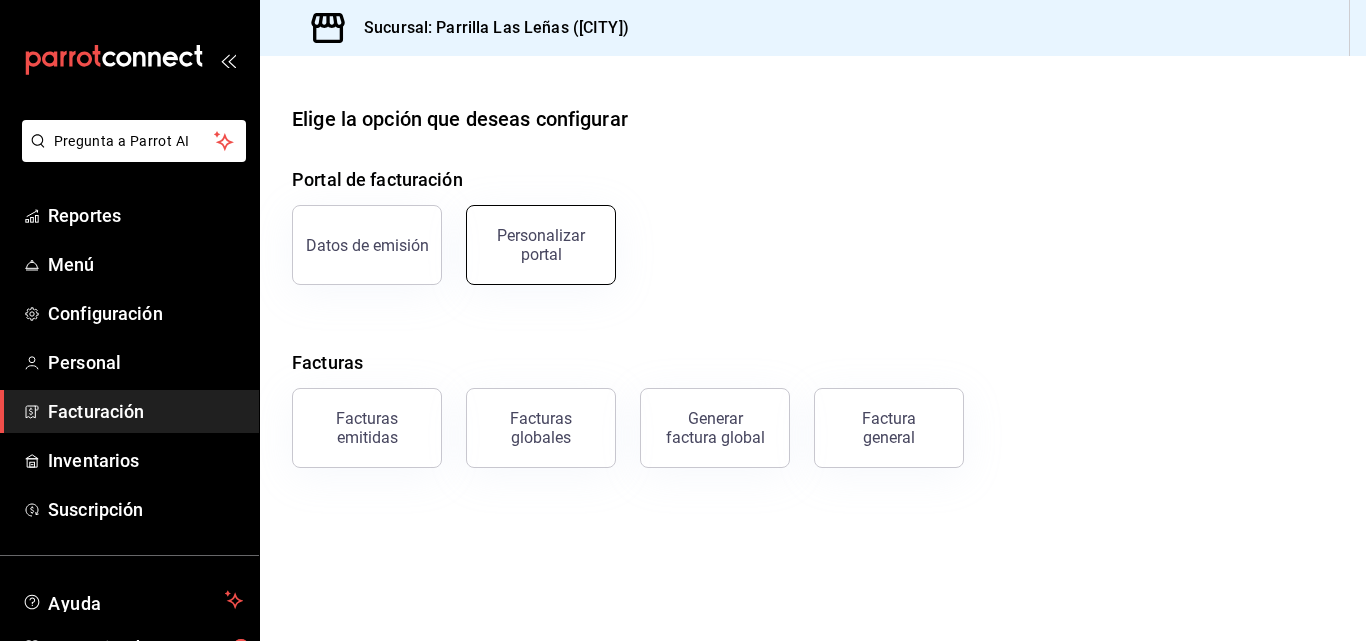 click on "Personalizar portal" at bounding box center [541, 245] 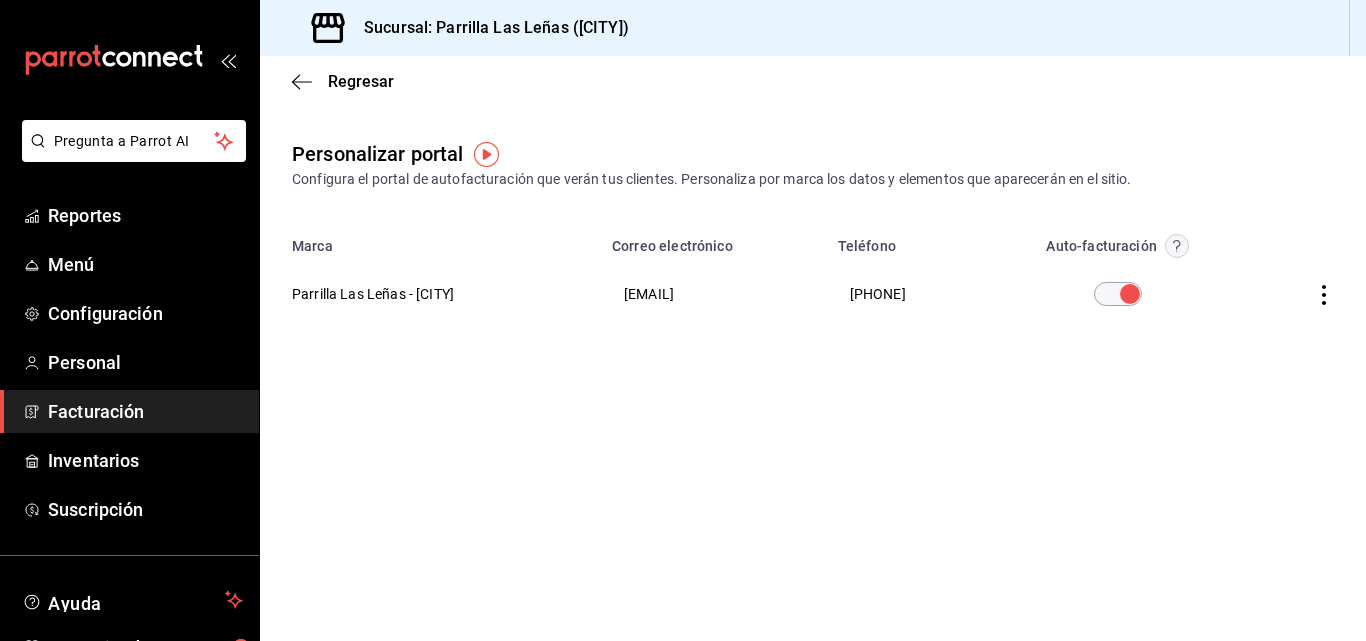 click on "Parrilla Las Leñas - [CITY]" at bounding box center (430, 294) 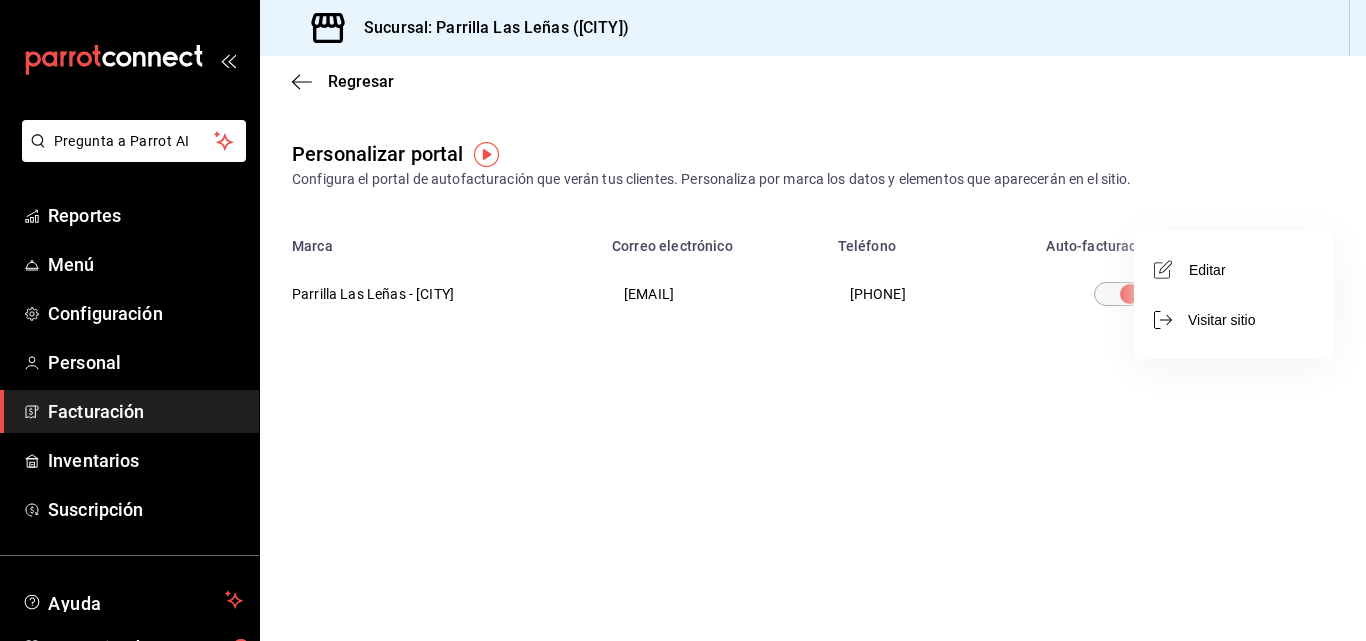 click on "Visitar sitio" at bounding box center (1234, 320) 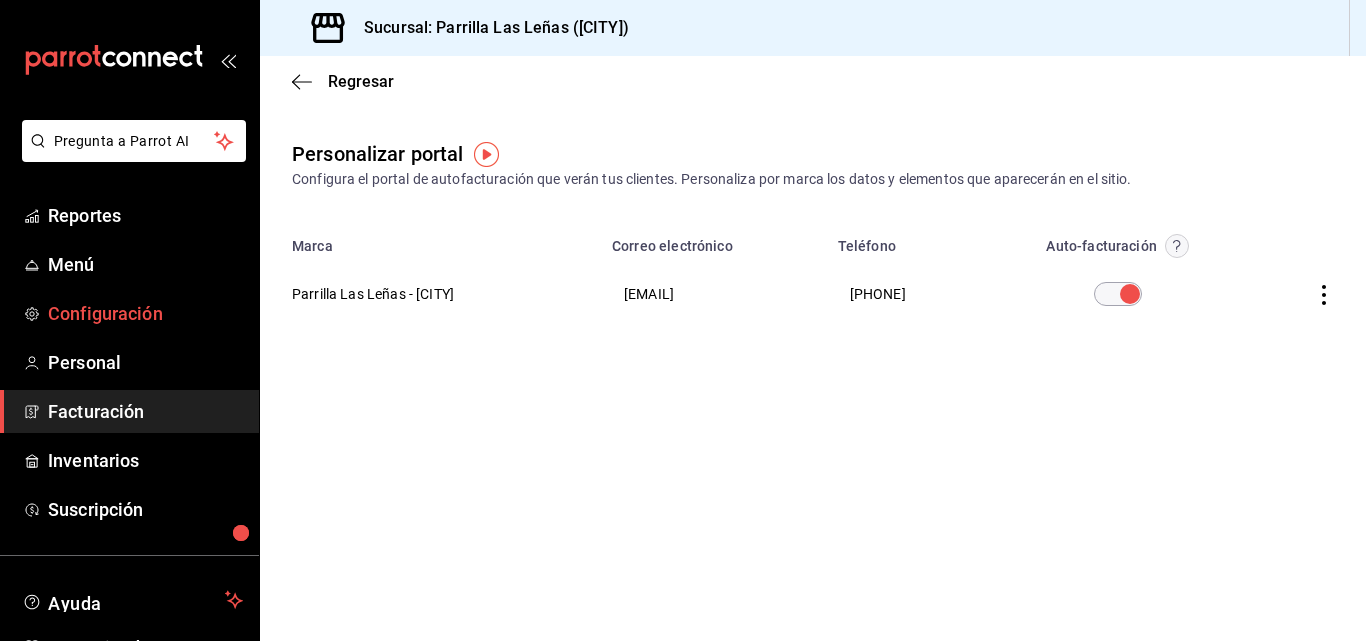 scroll, scrollTop: 114, scrollLeft: 0, axis: vertical 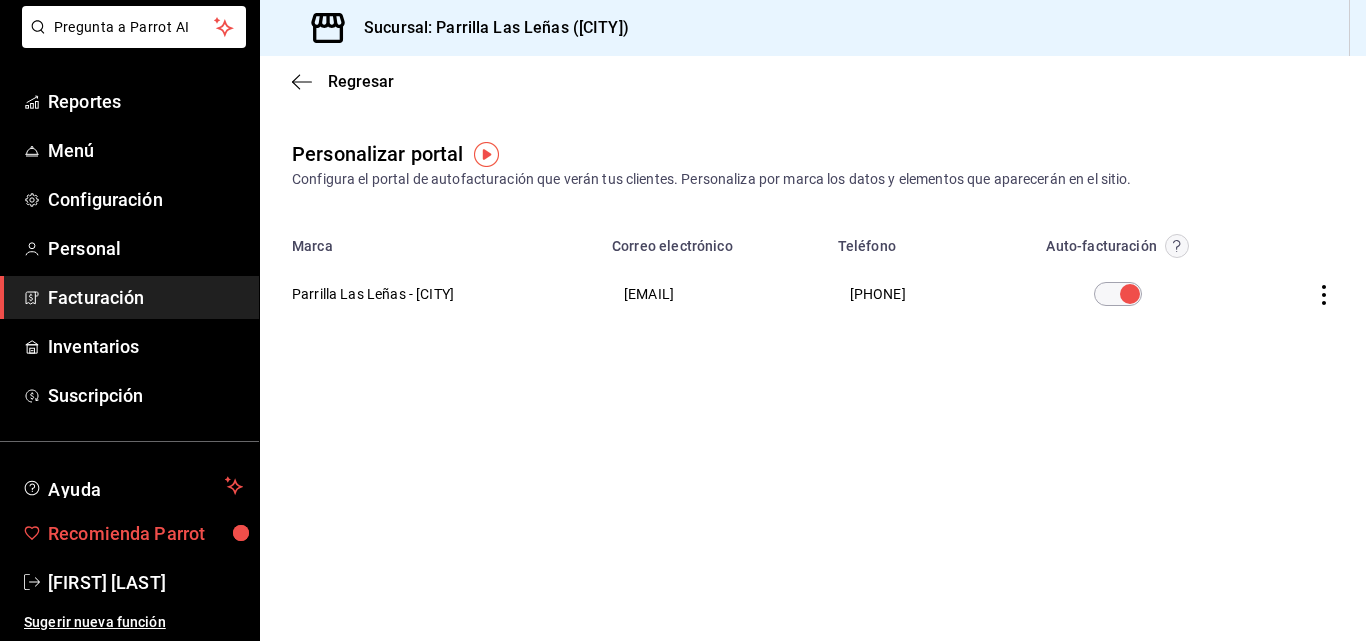 click on "Recomienda Parrot" at bounding box center [145, 533] 